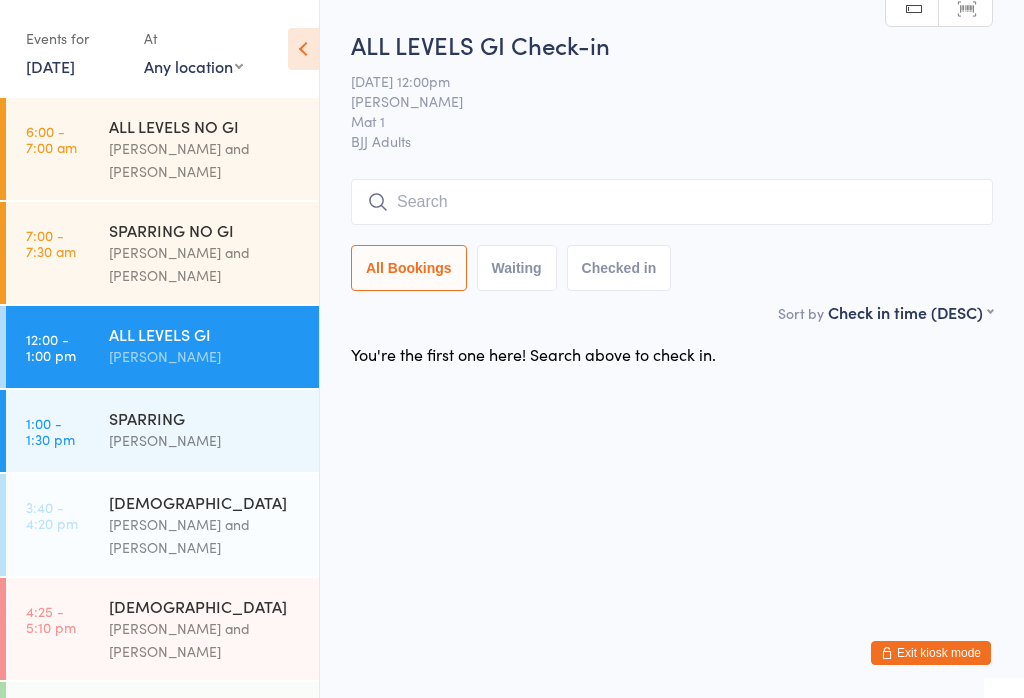 scroll, scrollTop: 0, scrollLeft: 0, axis: both 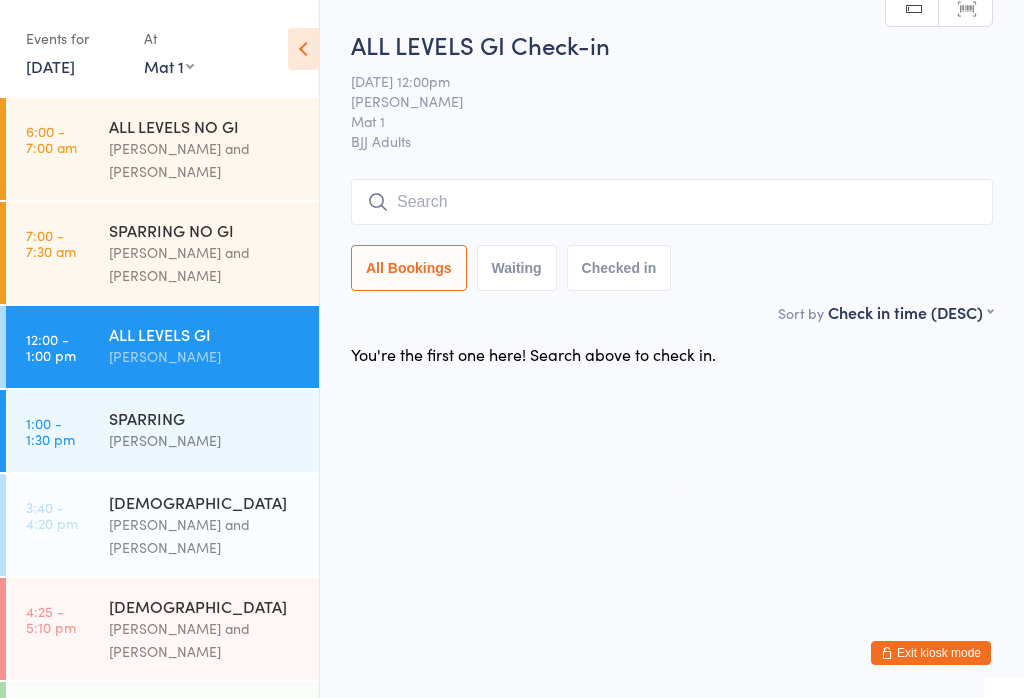 click on "Any location Mat 1" at bounding box center (169, 66) 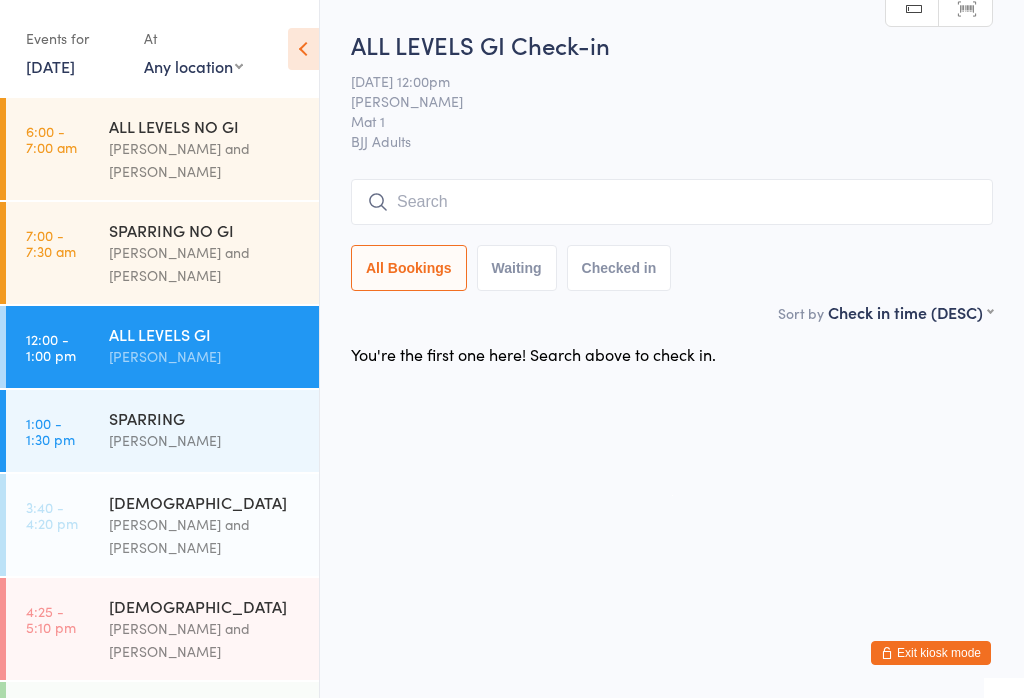 click on "Events for" at bounding box center (75, 38) 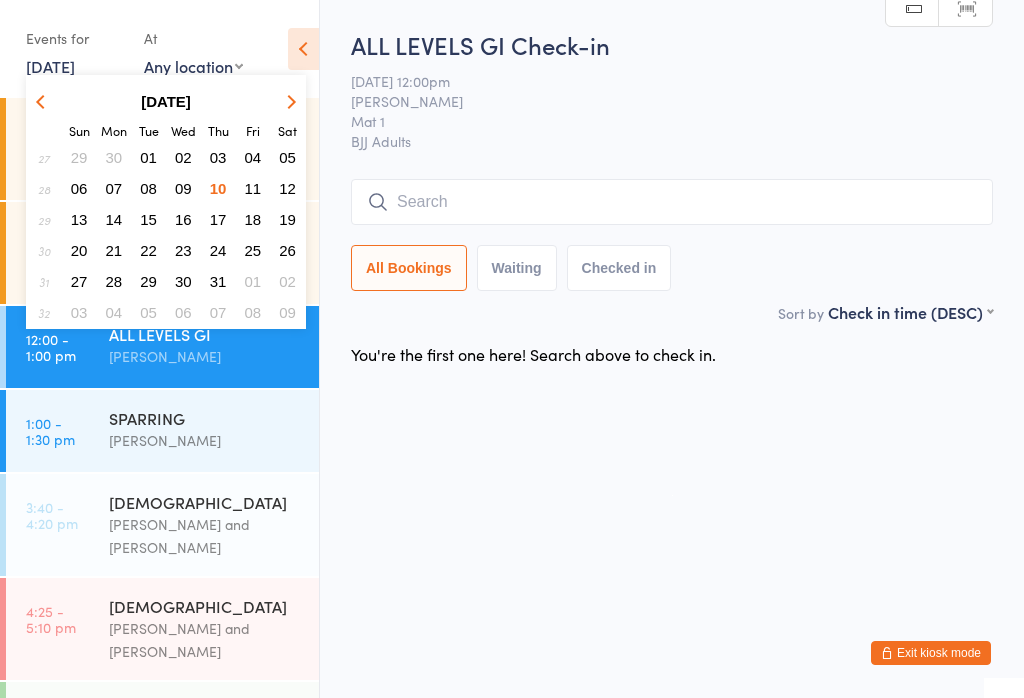 click on "[DATE]" at bounding box center [166, 101] 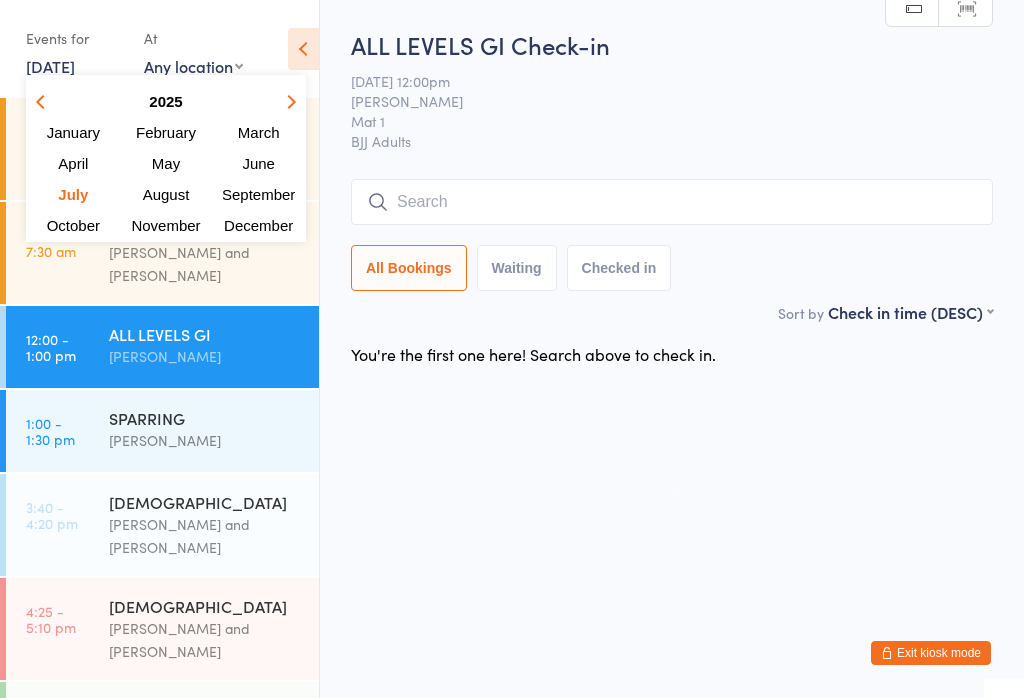 click on "[DATE]" at bounding box center [50, 66] 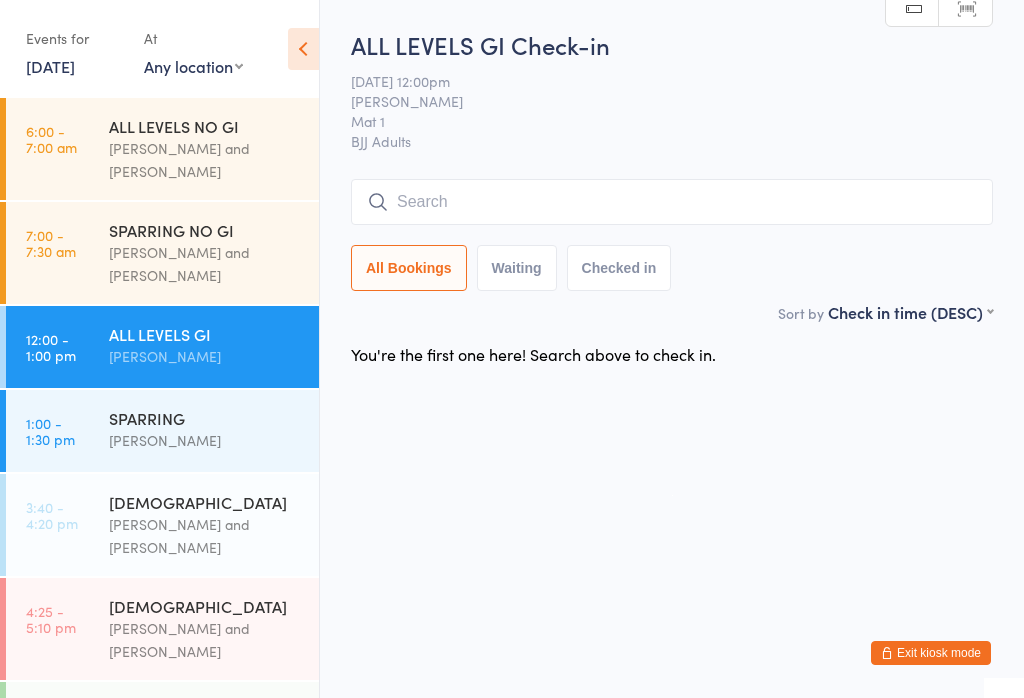 click on "Any location Mat 1" at bounding box center (193, 66) 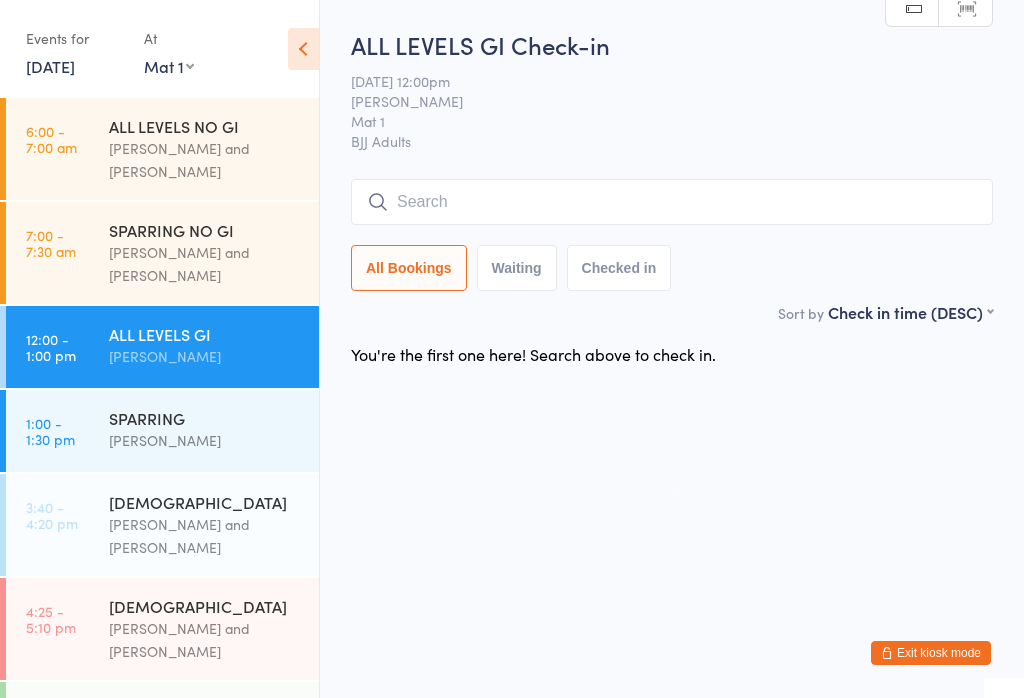 click on "First name (ASC) First name (DESC) Last name (ASC) Last name (DESC) Check in time (ASC) Check in time (DESC) Rank (ASC) Rank (DESC)" at bounding box center (910, 309) 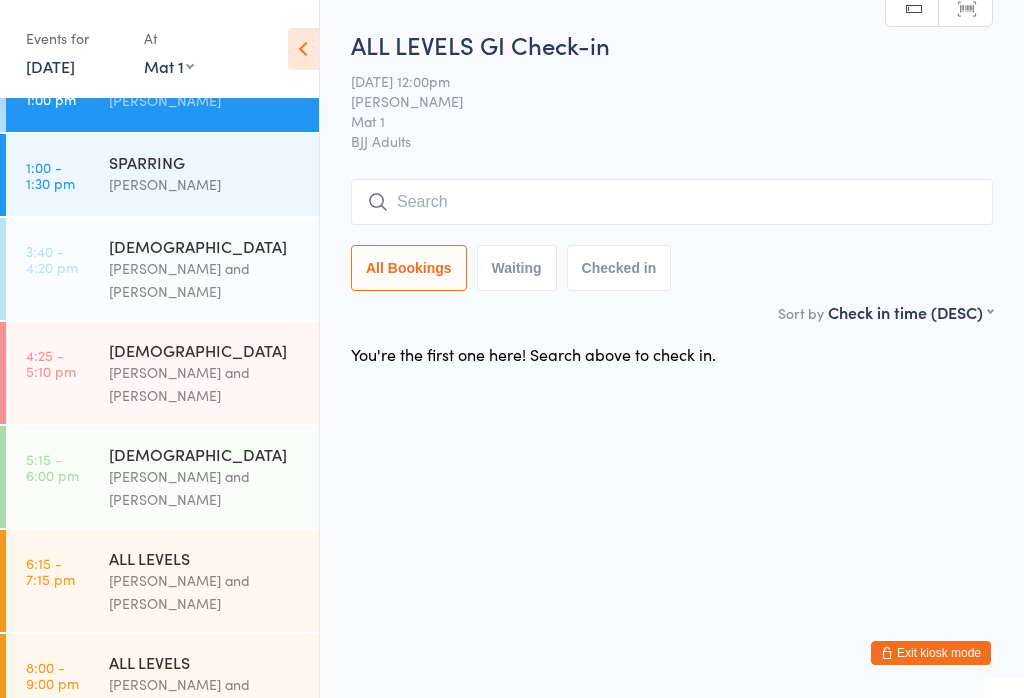 scroll, scrollTop: 284, scrollLeft: 0, axis: vertical 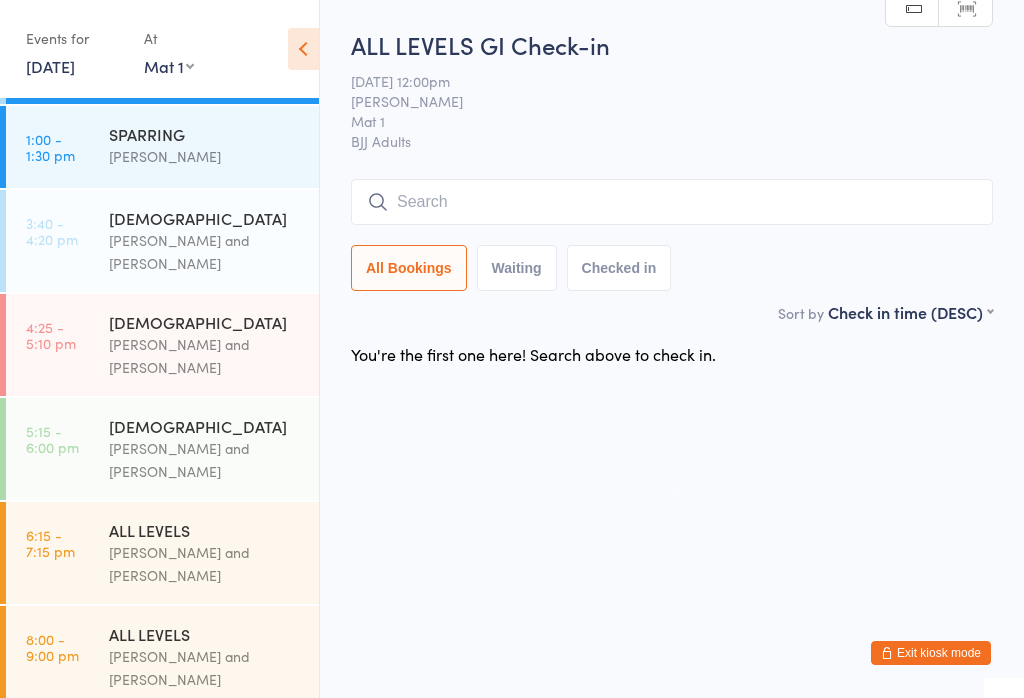 click on "4:25 - 5:10 pm" at bounding box center [51, 335] 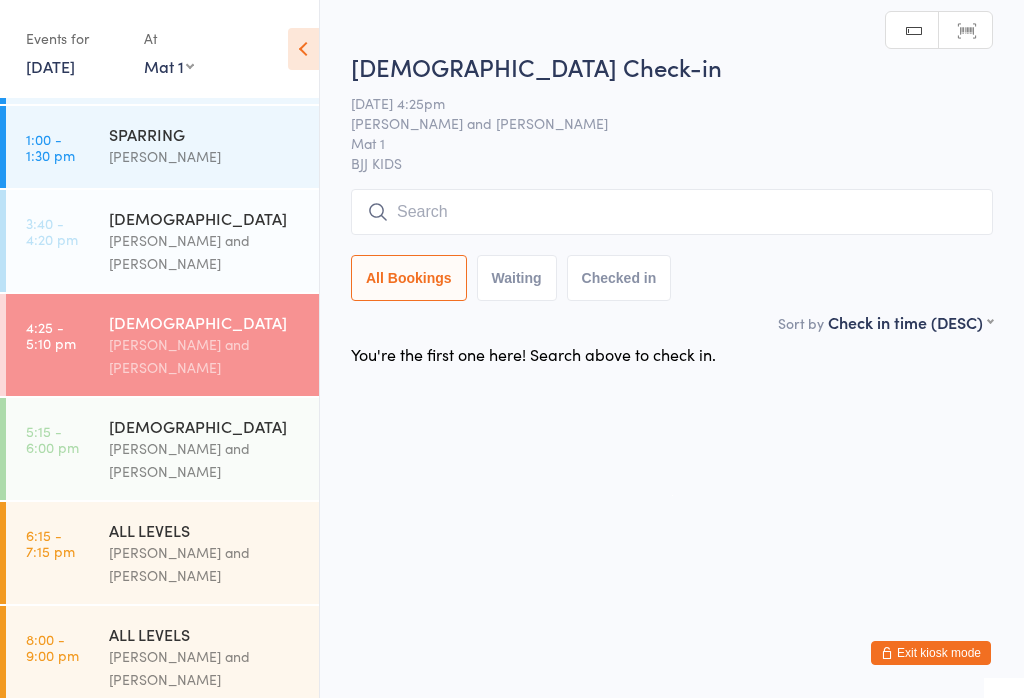 click at bounding box center [672, 212] 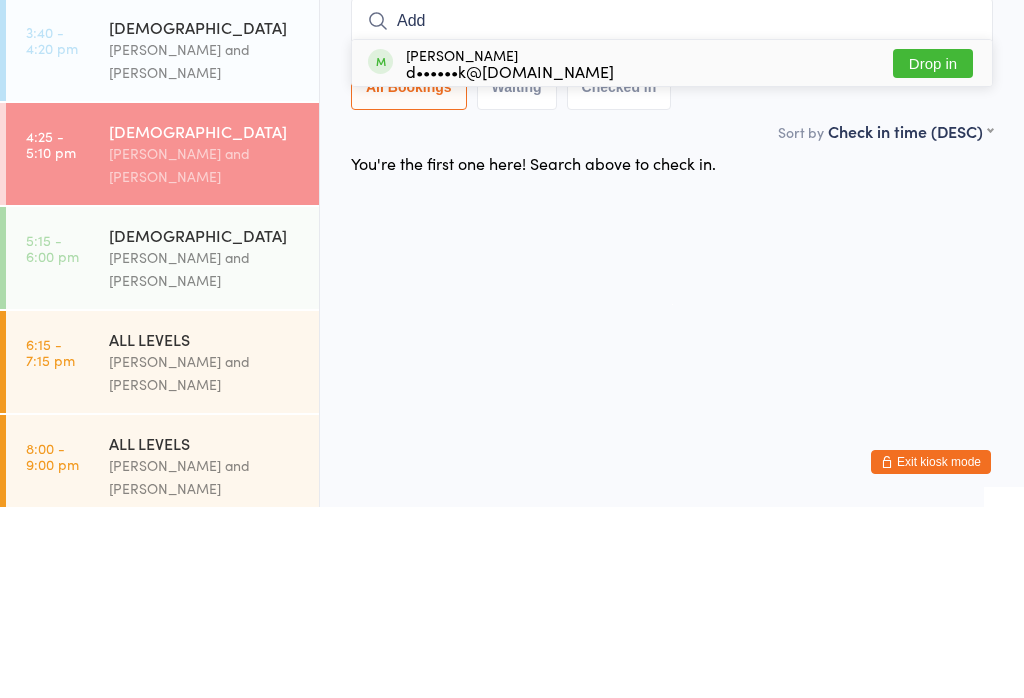 type on "Add" 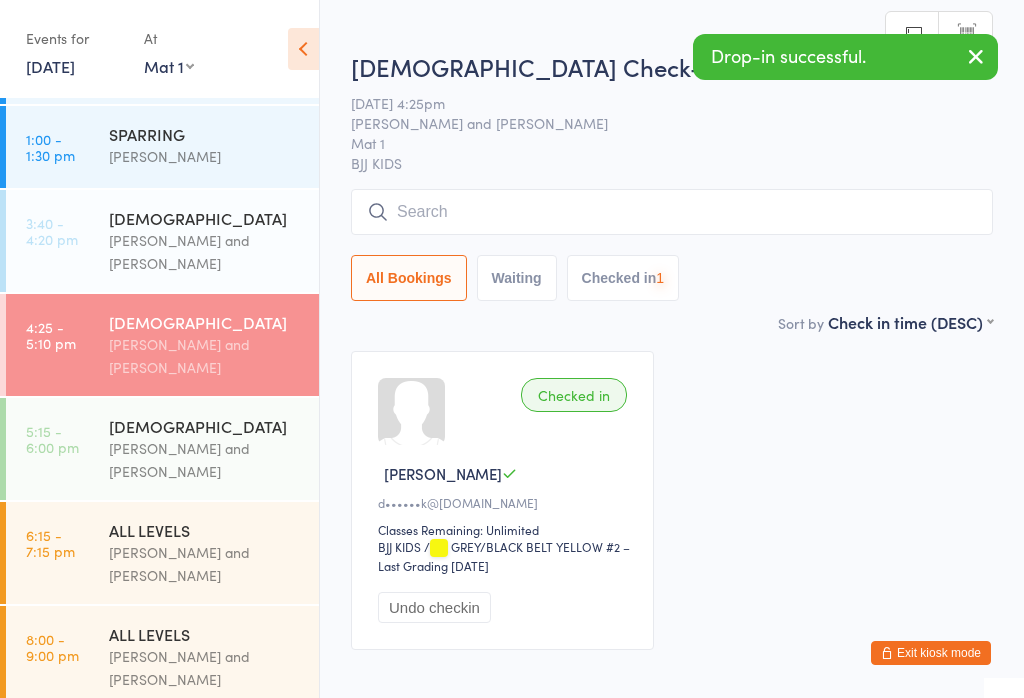 click on "[PERSON_NAME] and [PERSON_NAME]" at bounding box center (205, 460) 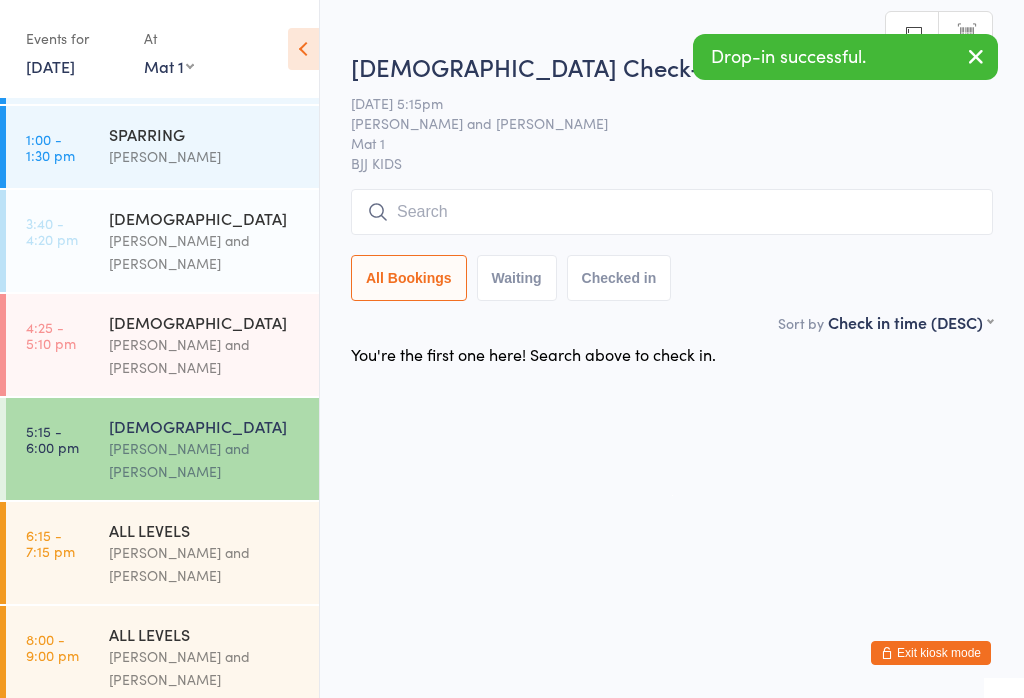 click at bounding box center [672, 212] 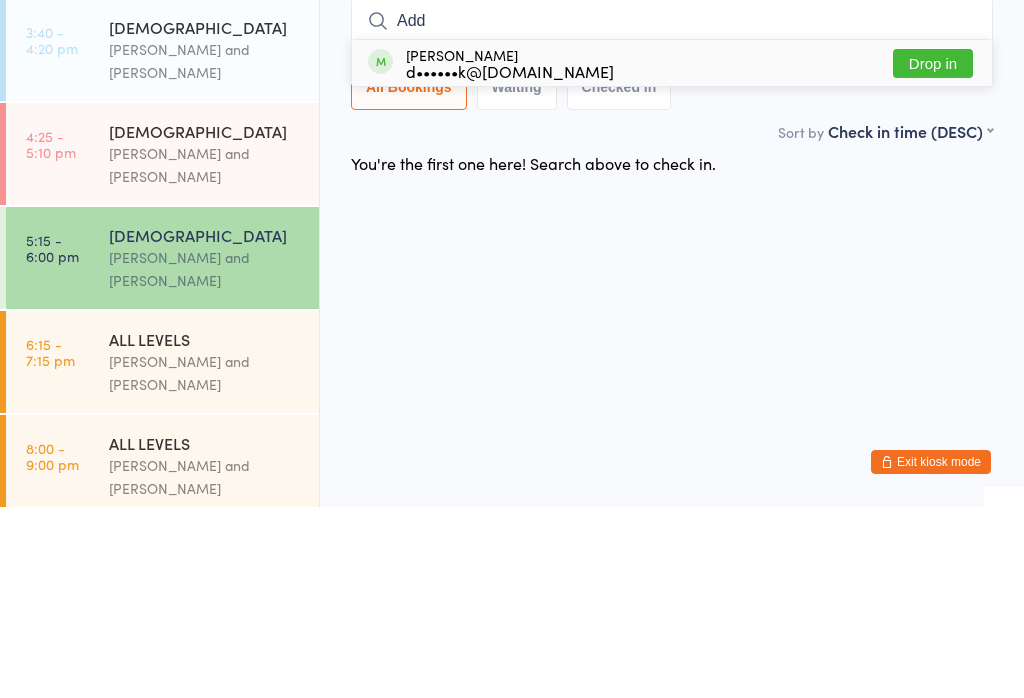 type on "Add" 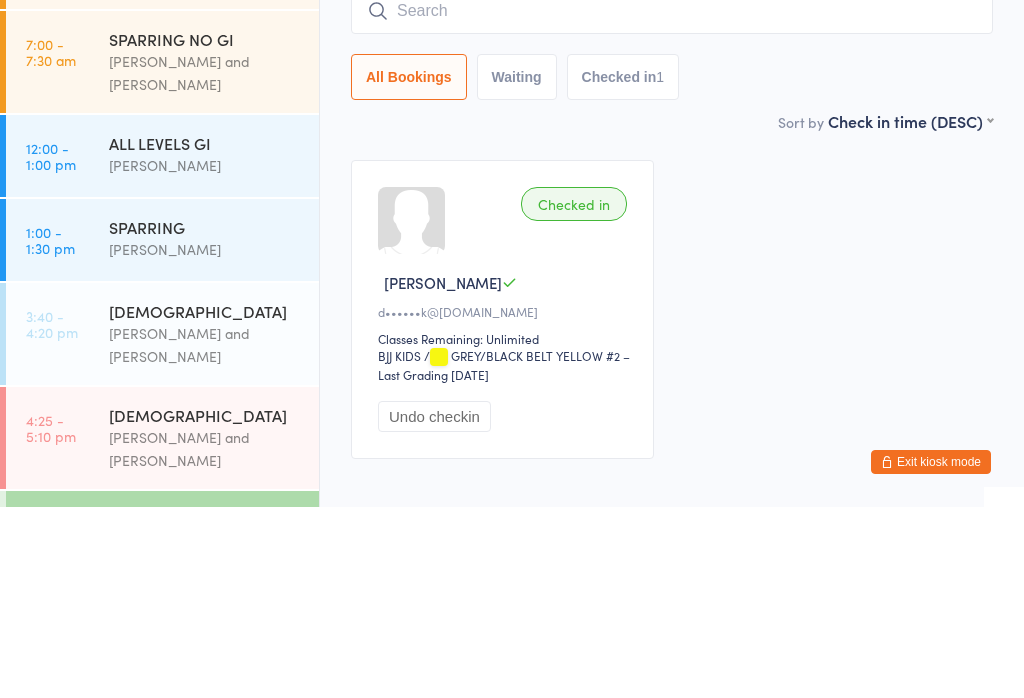 scroll, scrollTop: 0, scrollLeft: 0, axis: both 